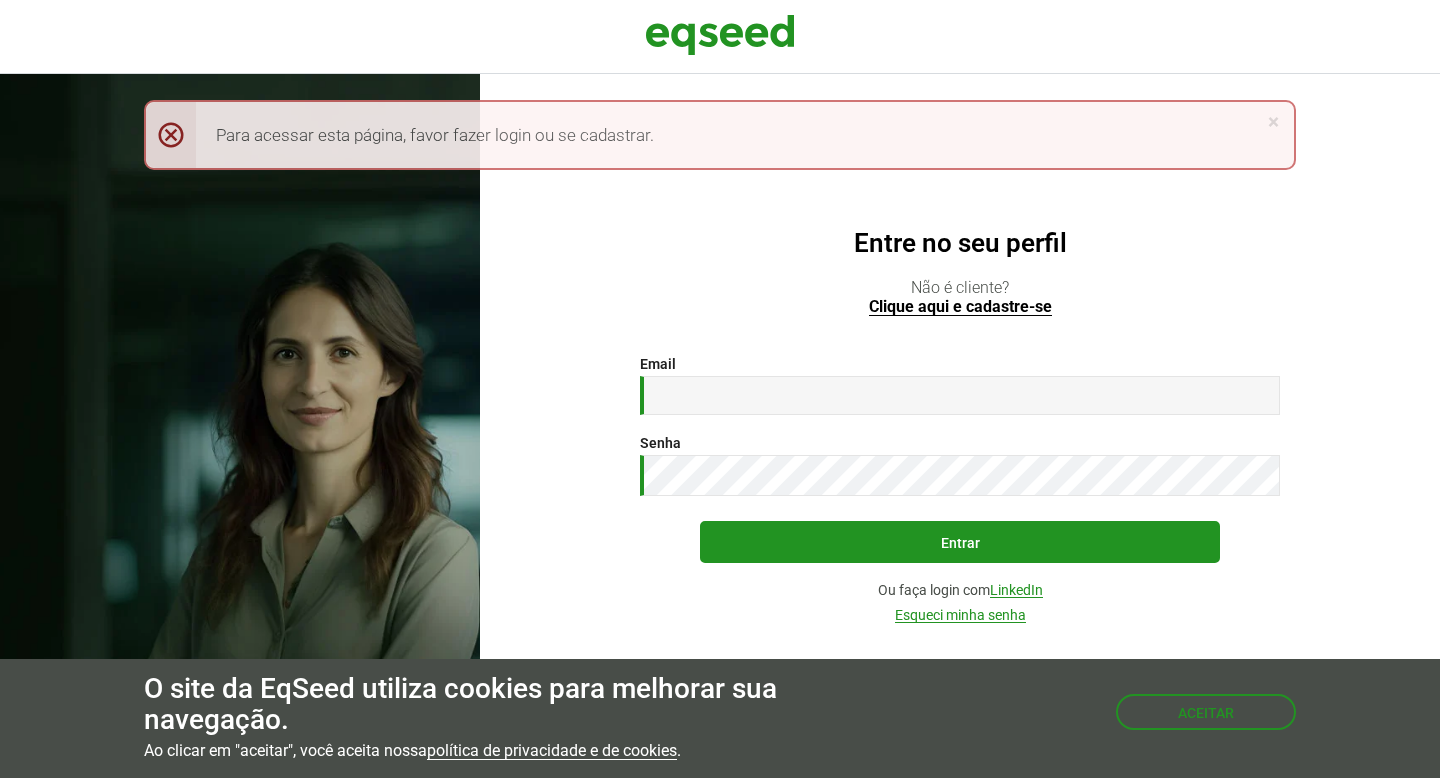 scroll, scrollTop: 0, scrollLeft: 0, axis: both 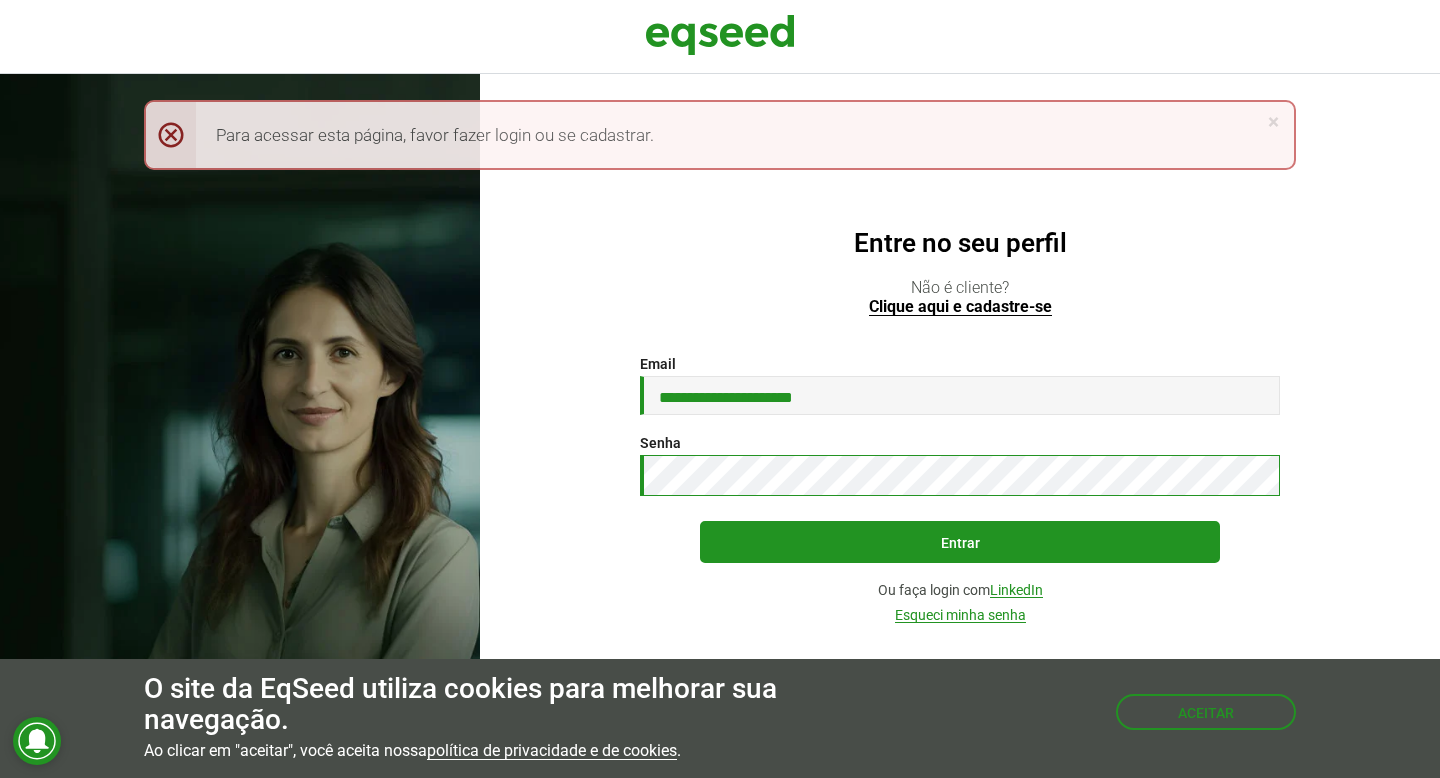 click on "Entrar" at bounding box center (960, 542) 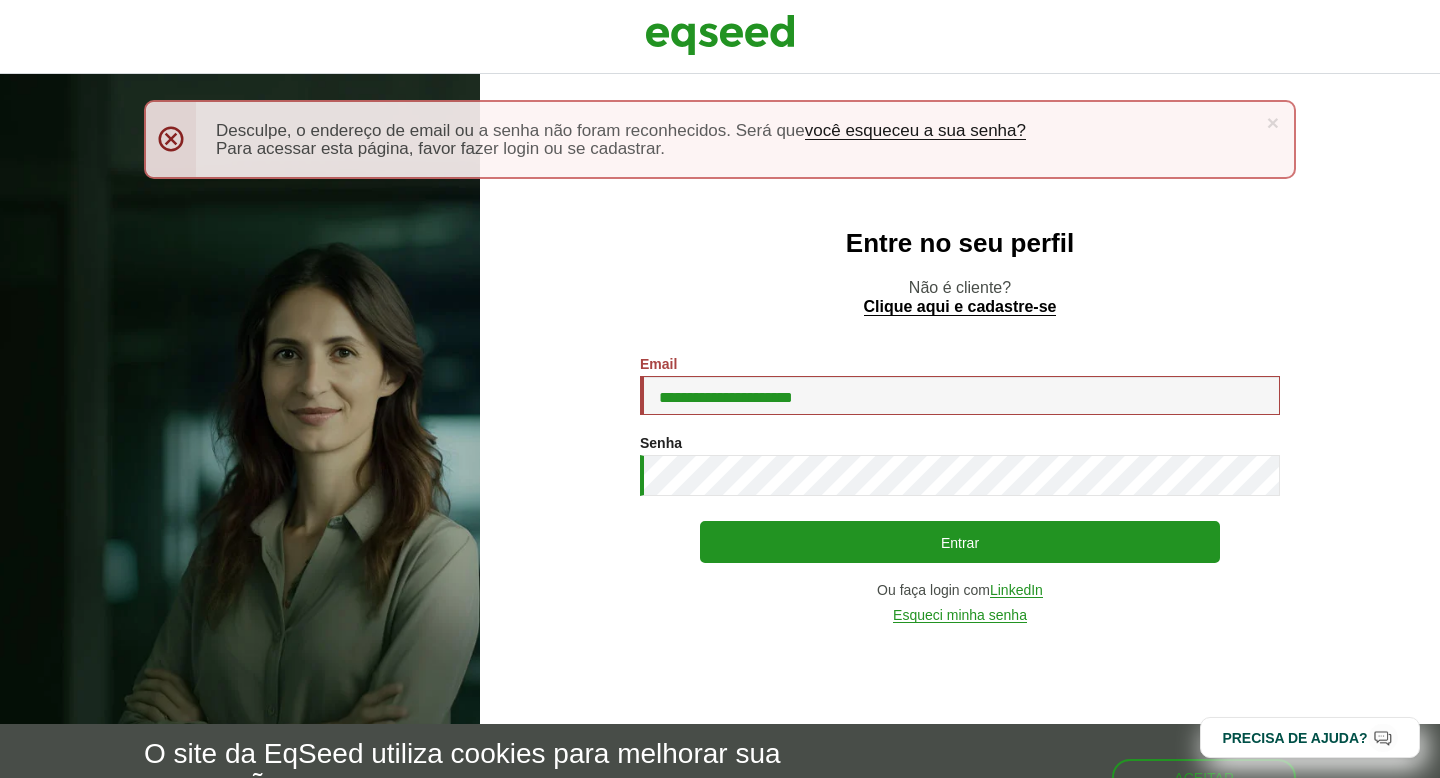 scroll, scrollTop: 0, scrollLeft: 0, axis: both 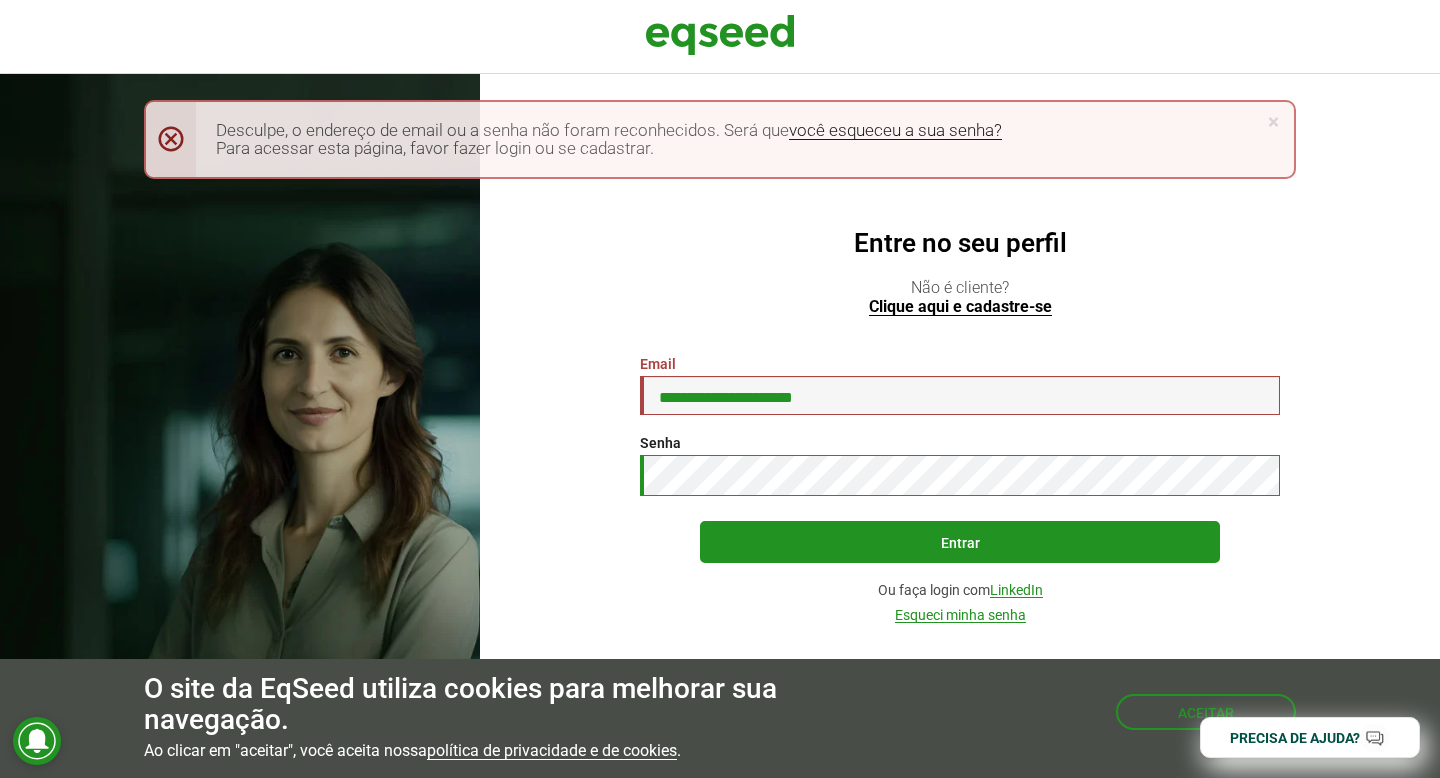 click on "Entrar" at bounding box center (960, 542) 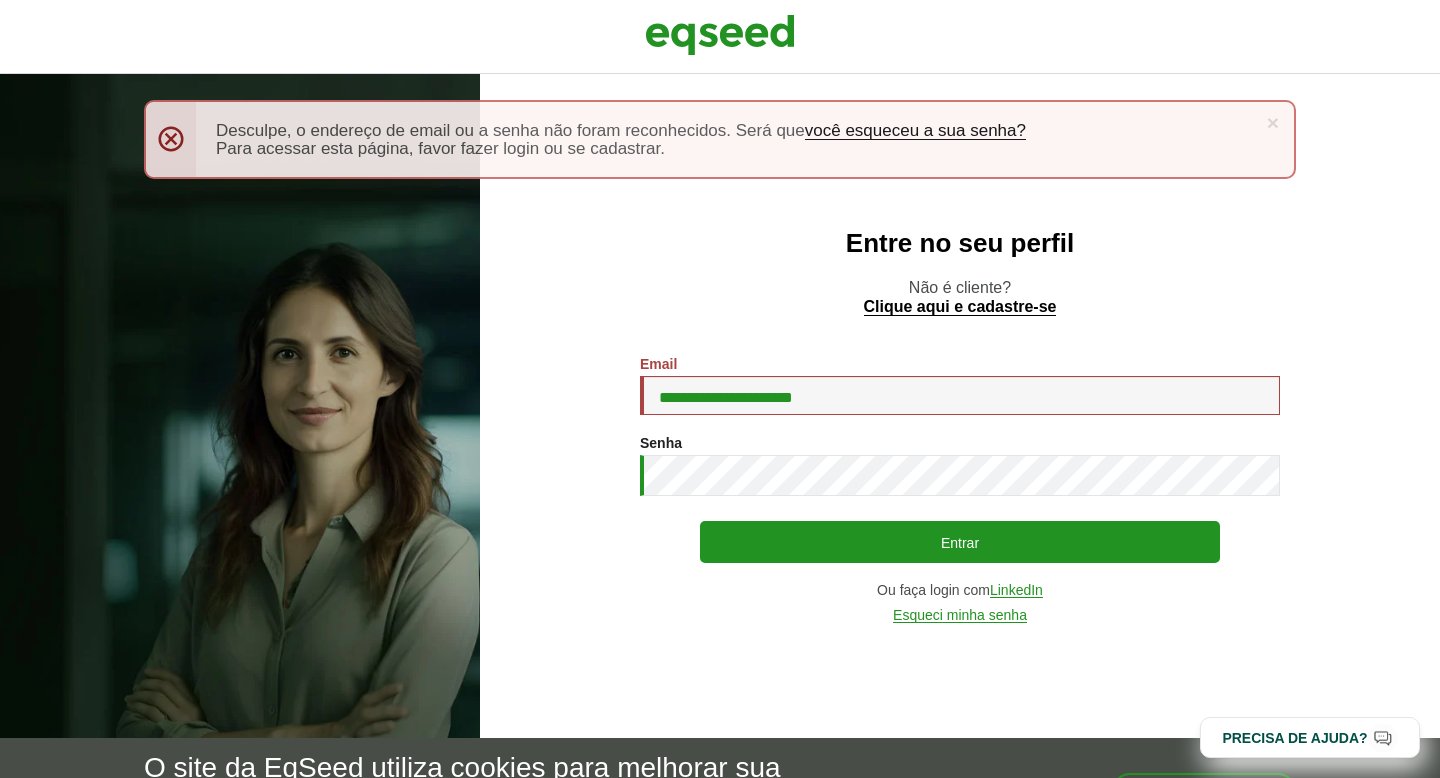 scroll, scrollTop: 0, scrollLeft: 0, axis: both 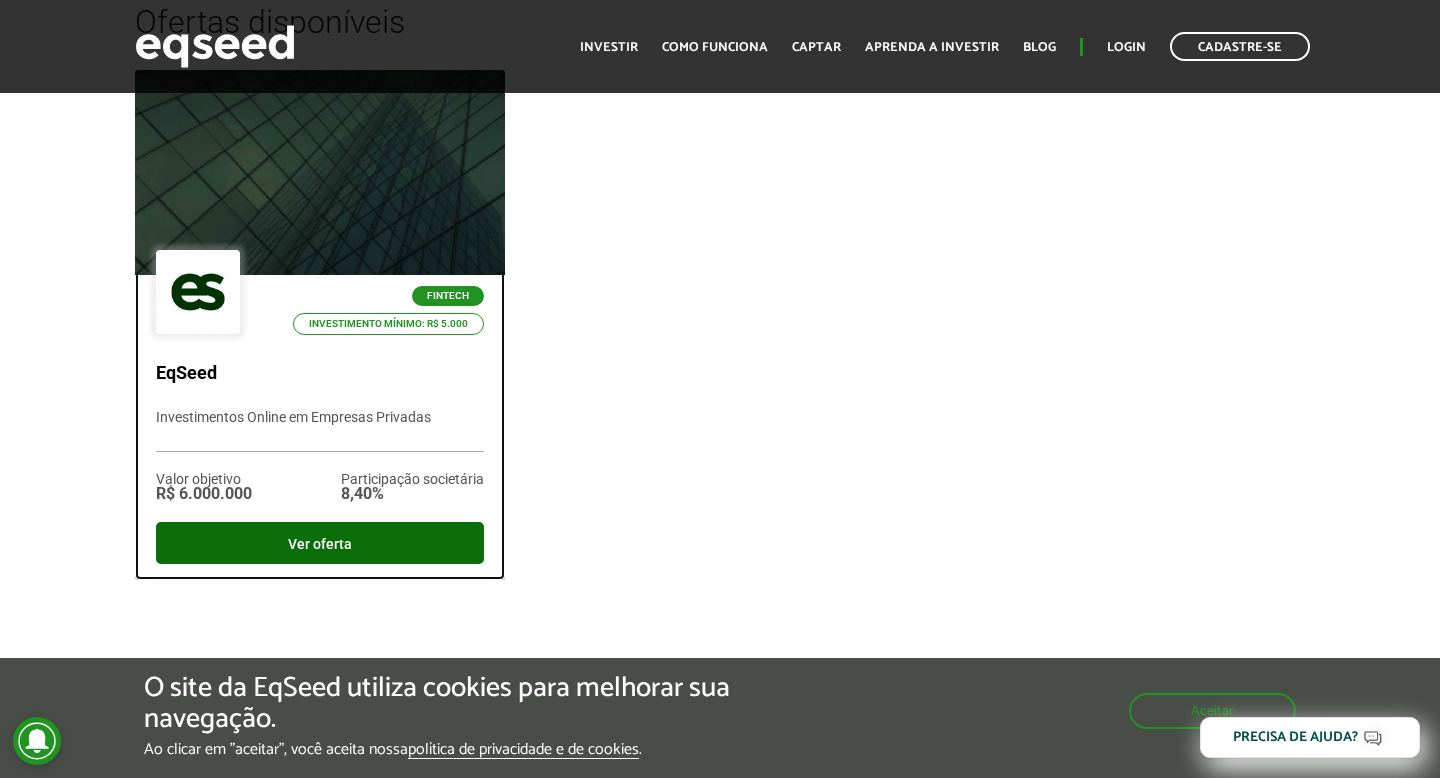 click on "Ver oferta" at bounding box center (320, 543) 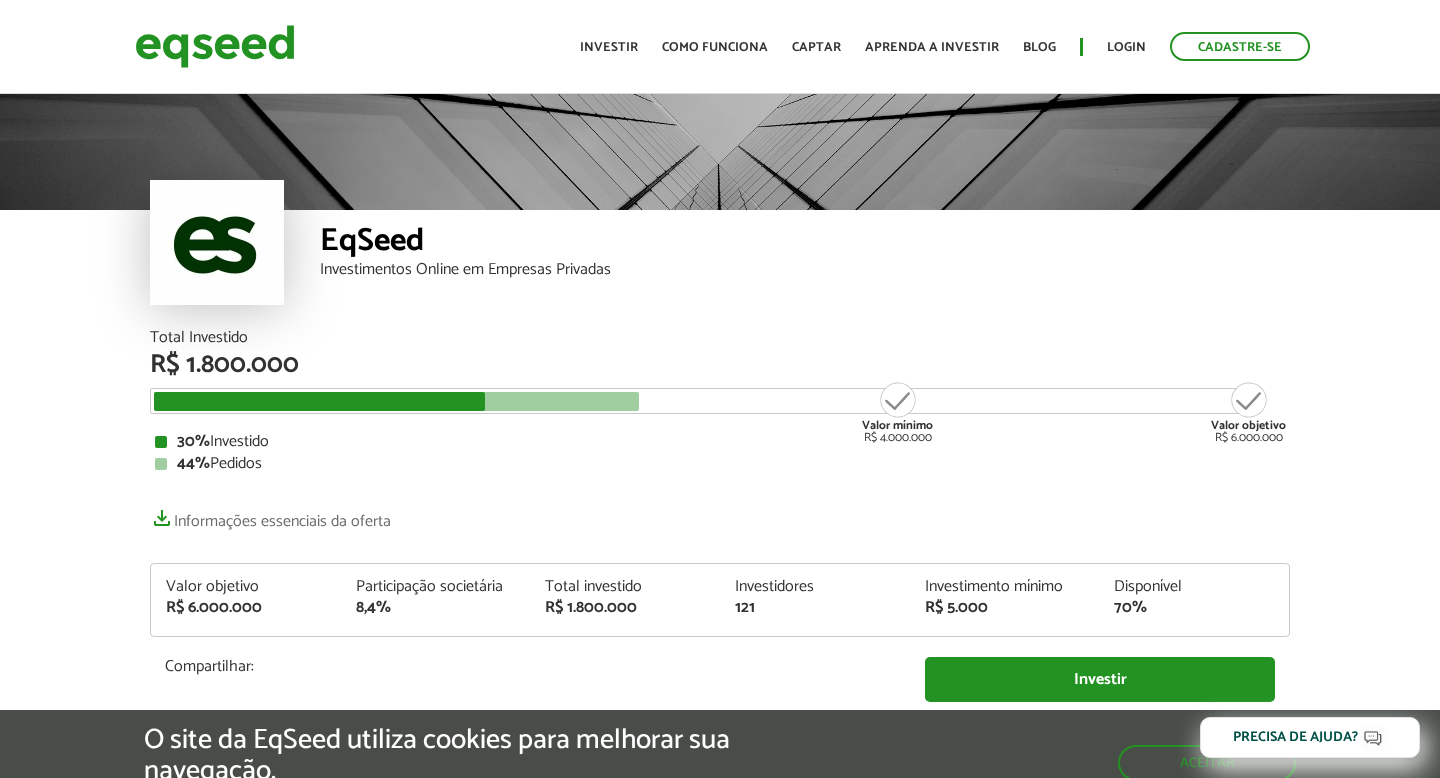 scroll, scrollTop: 0, scrollLeft: 0, axis: both 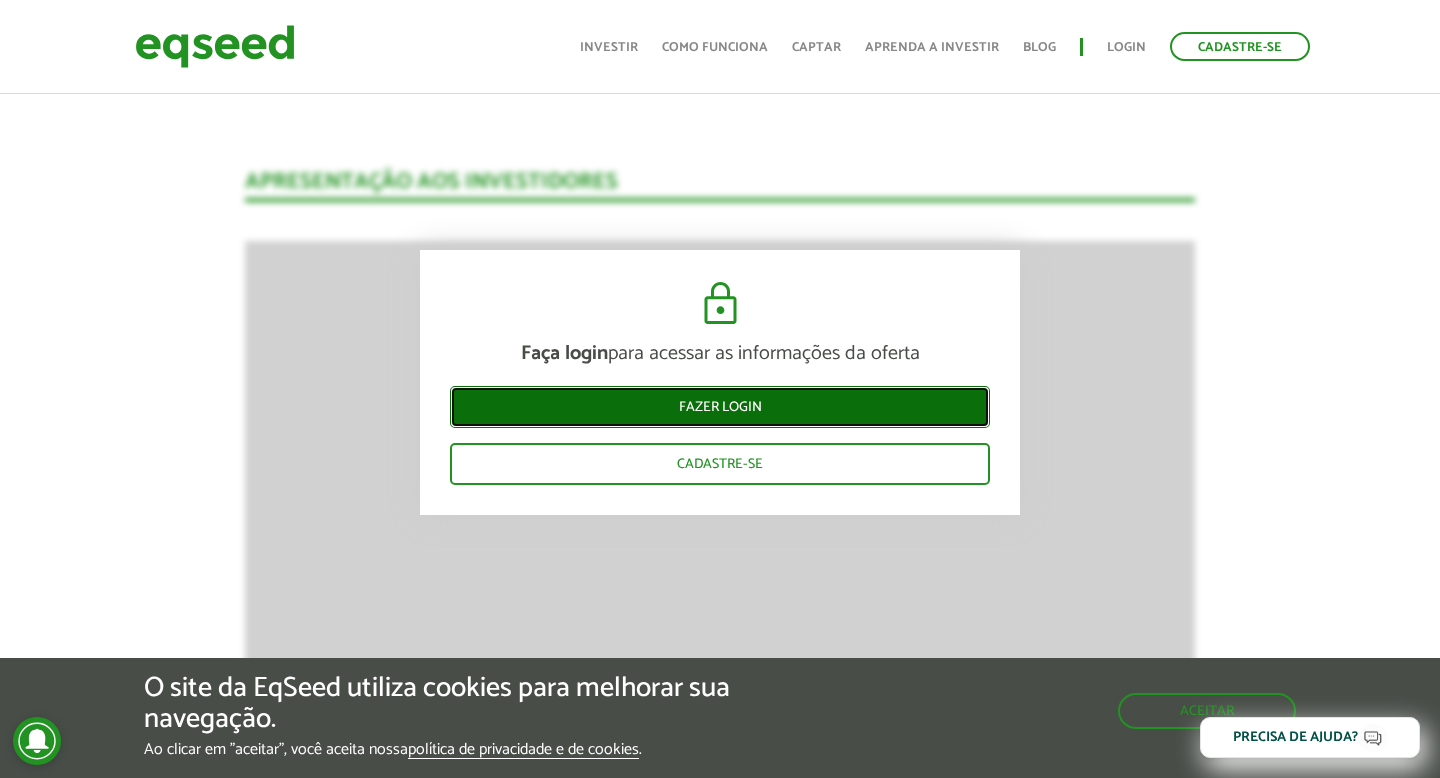 click on "Fazer login" at bounding box center (720, 407) 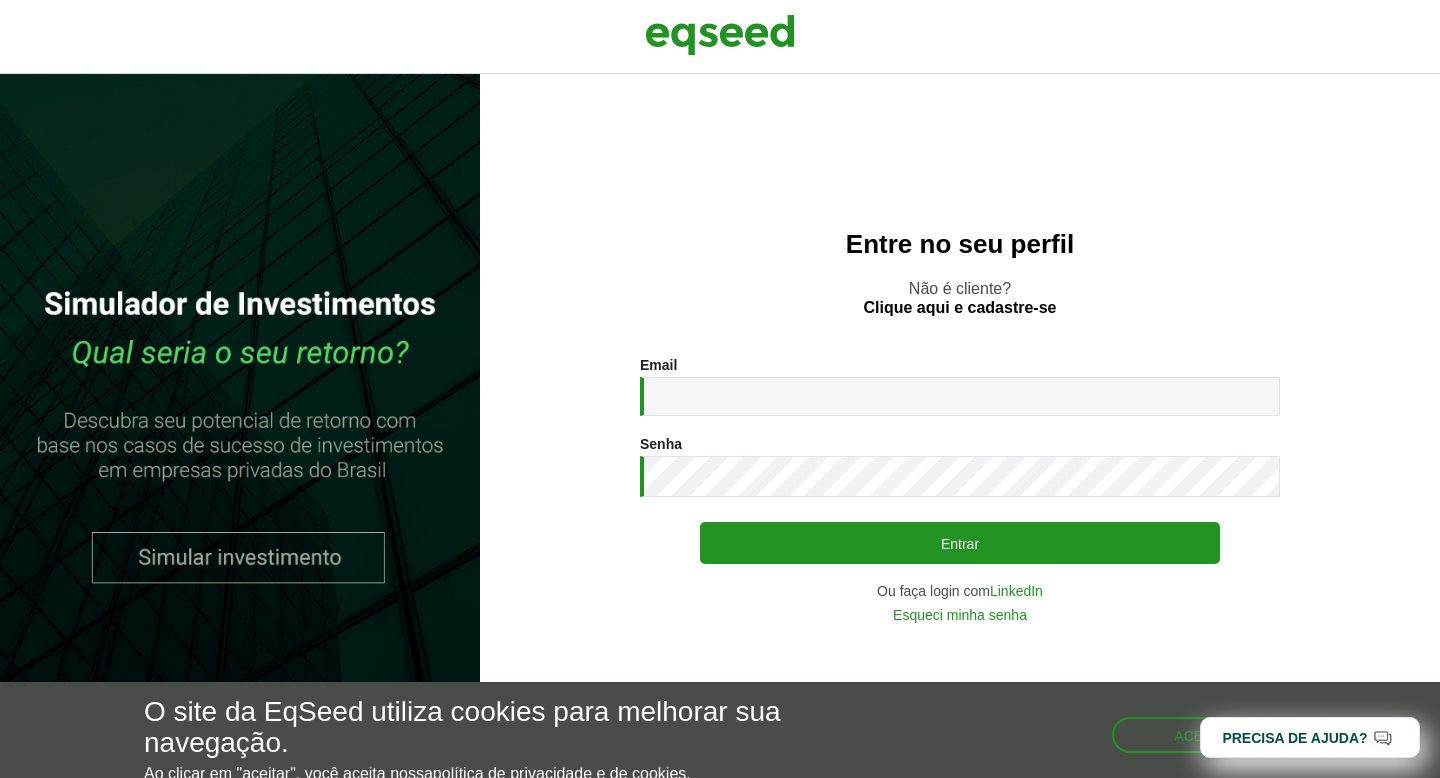 scroll, scrollTop: 0, scrollLeft: 0, axis: both 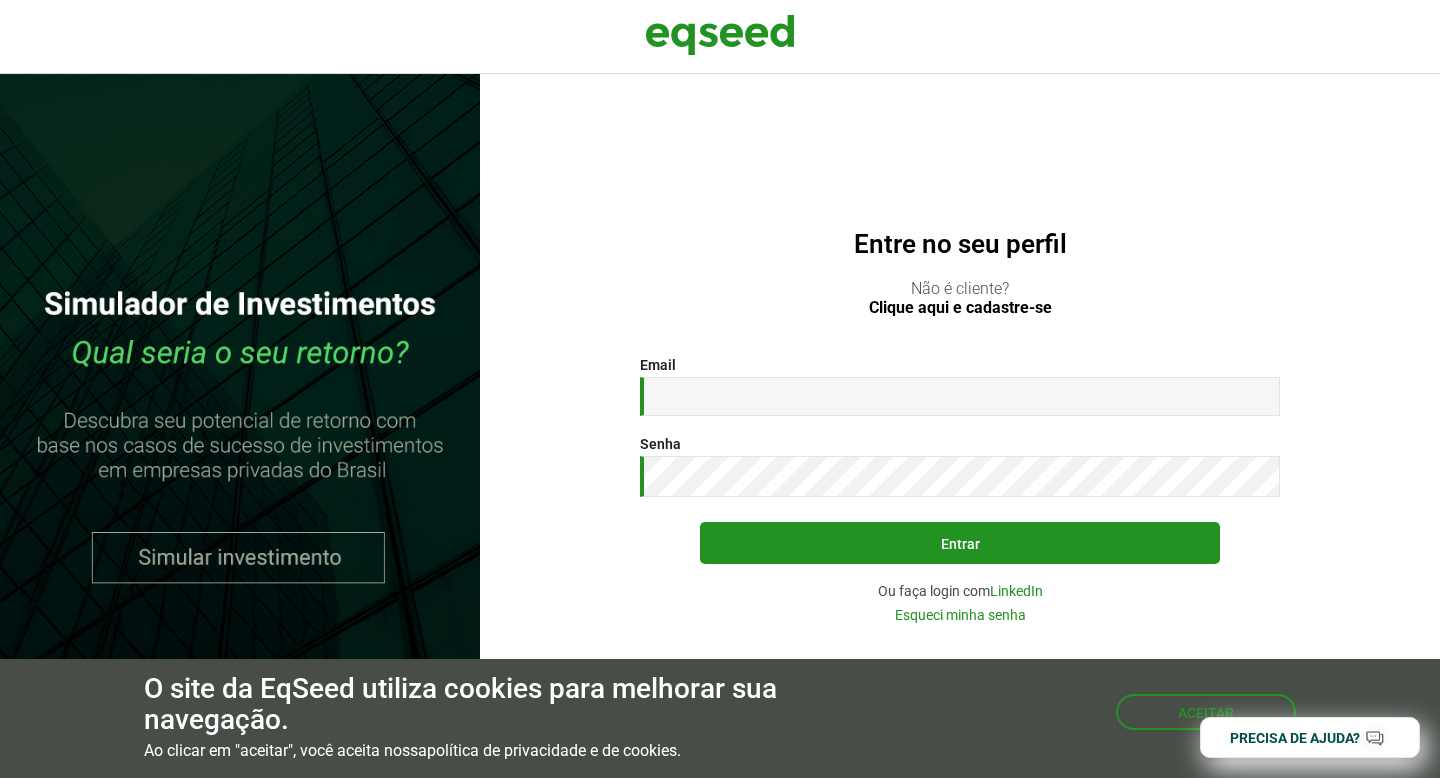 type on "**********" 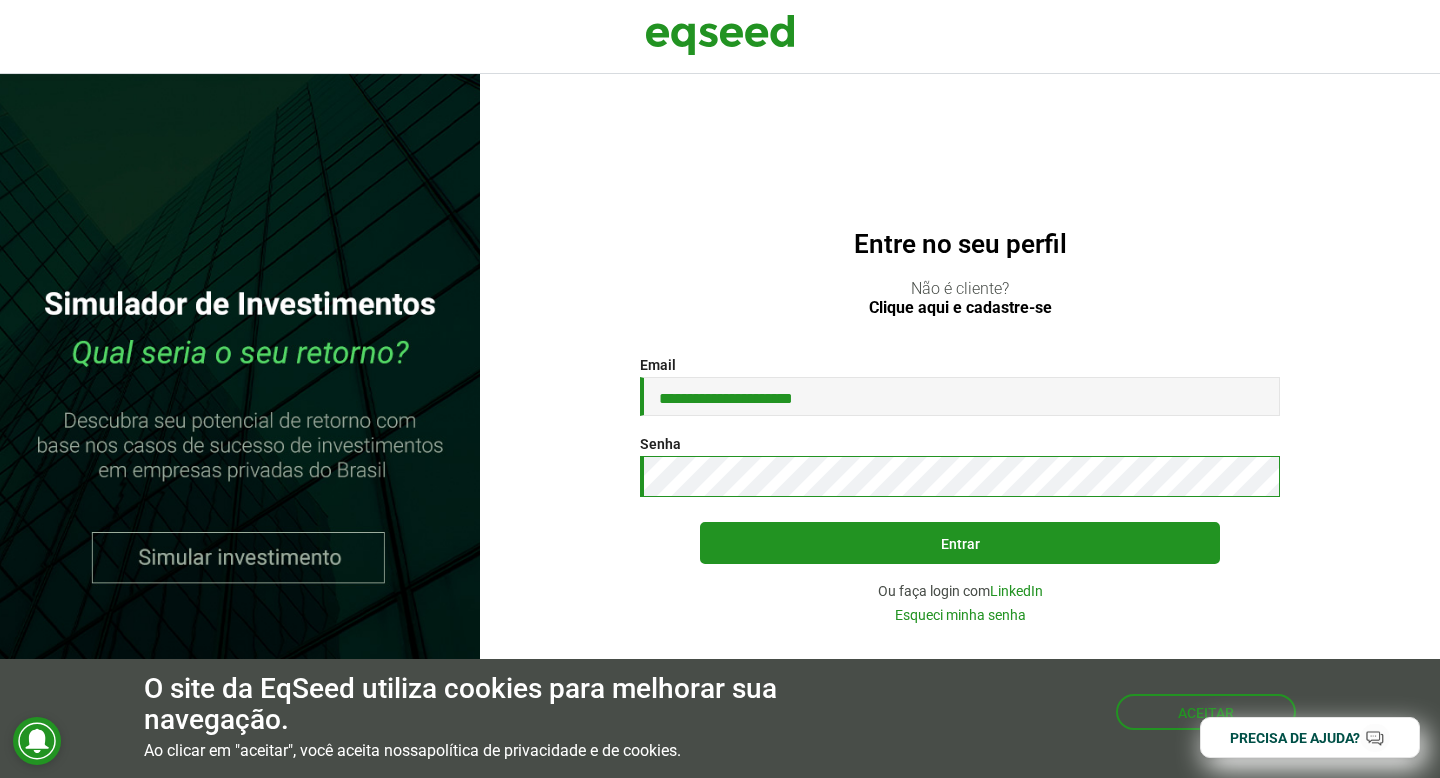 click on "Entrar" at bounding box center [960, 543] 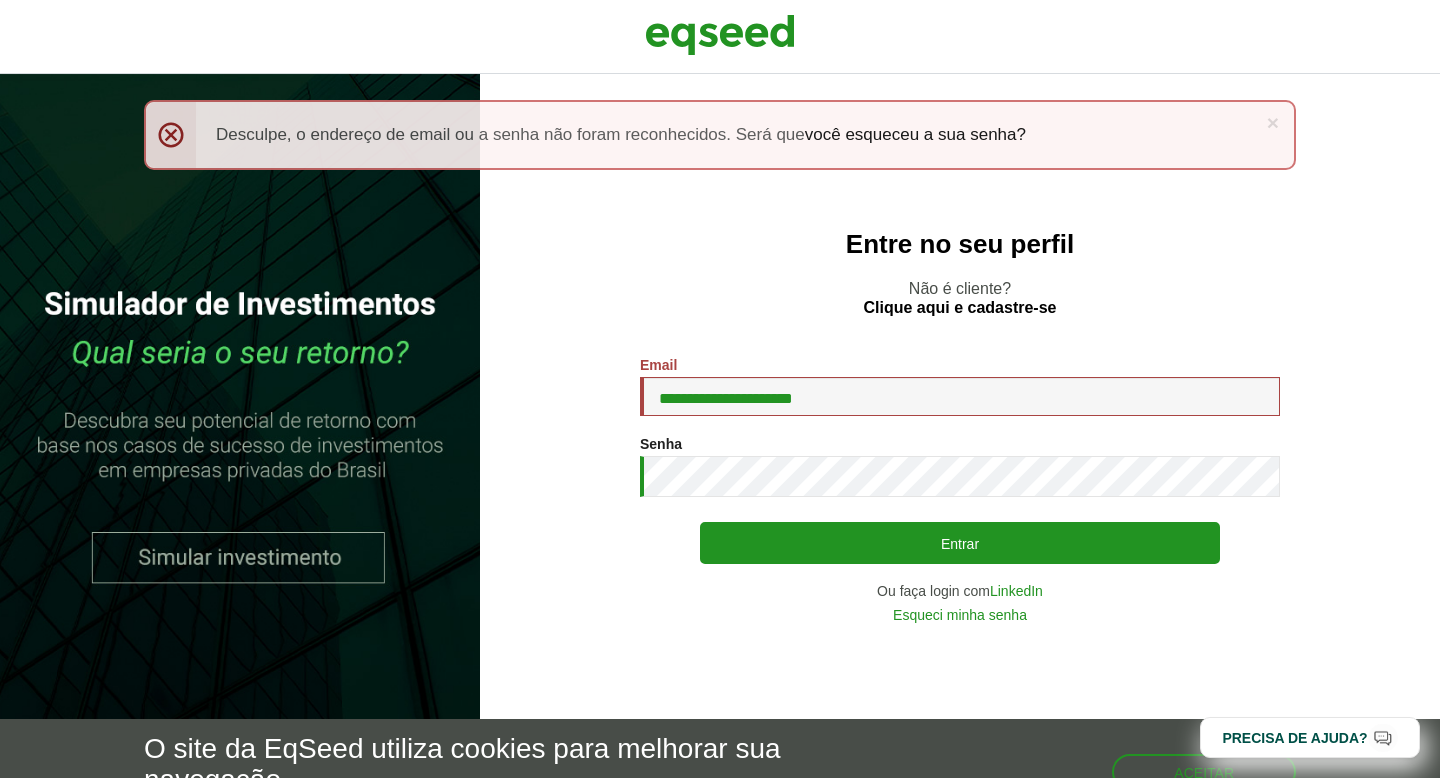 scroll, scrollTop: 0, scrollLeft: 0, axis: both 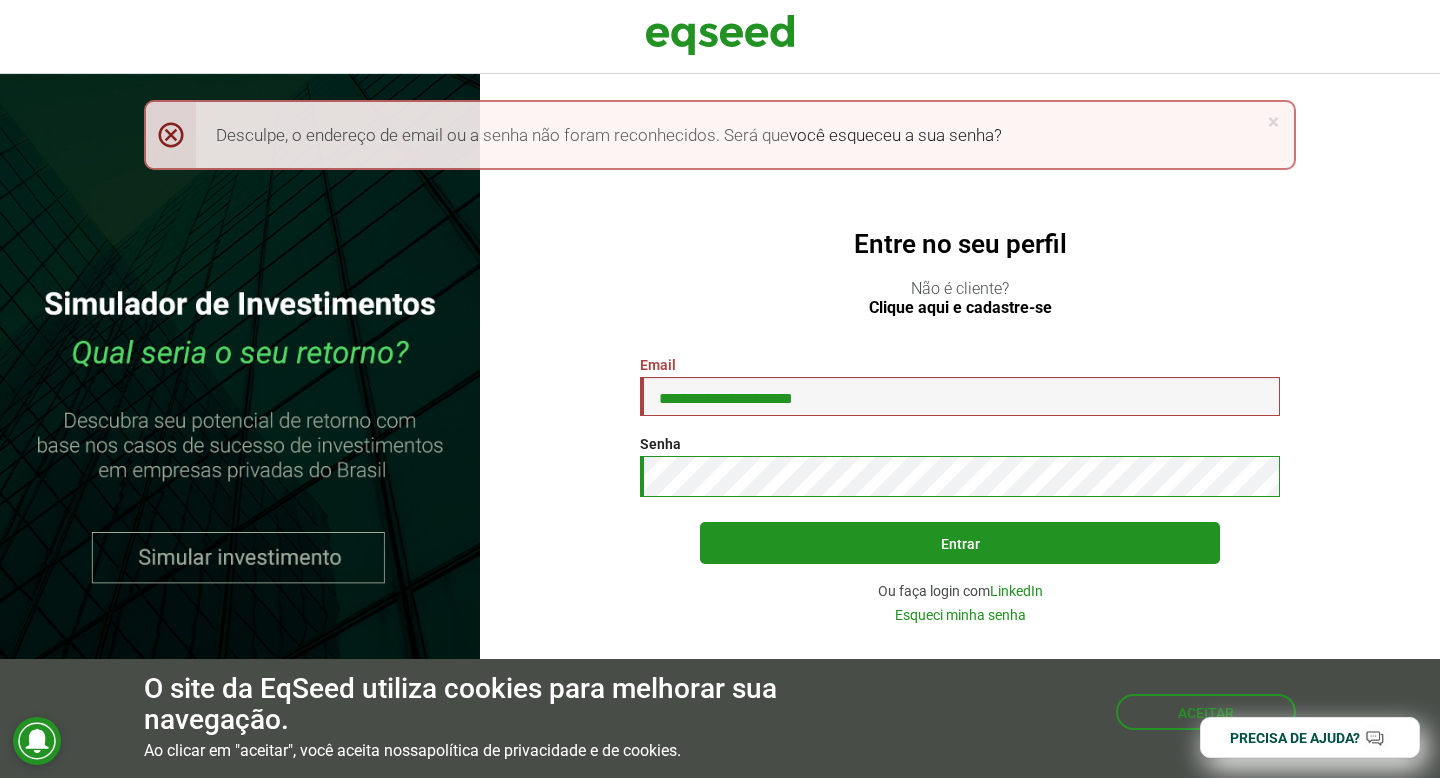 click on "Entrar" at bounding box center [960, 543] 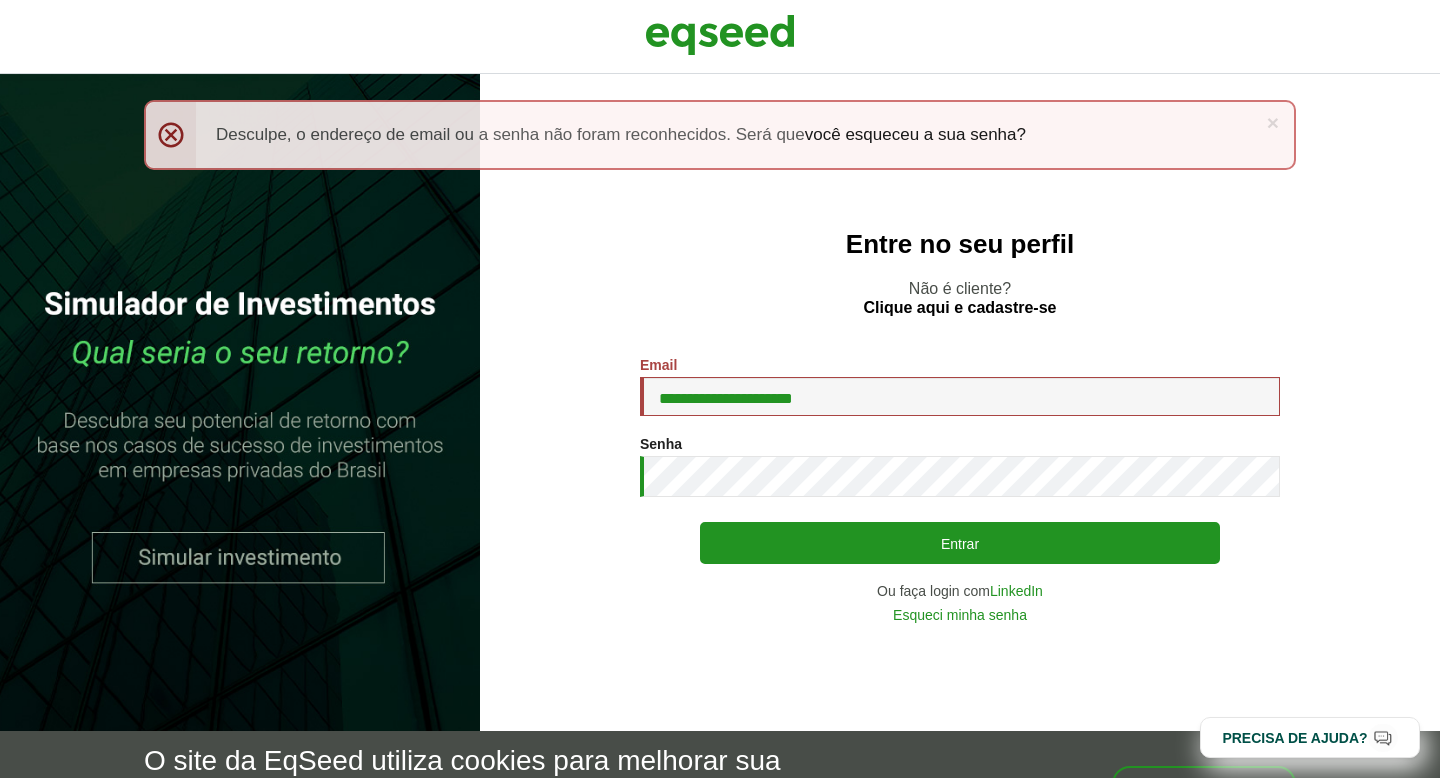 scroll, scrollTop: 0, scrollLeft: 0, axis: both 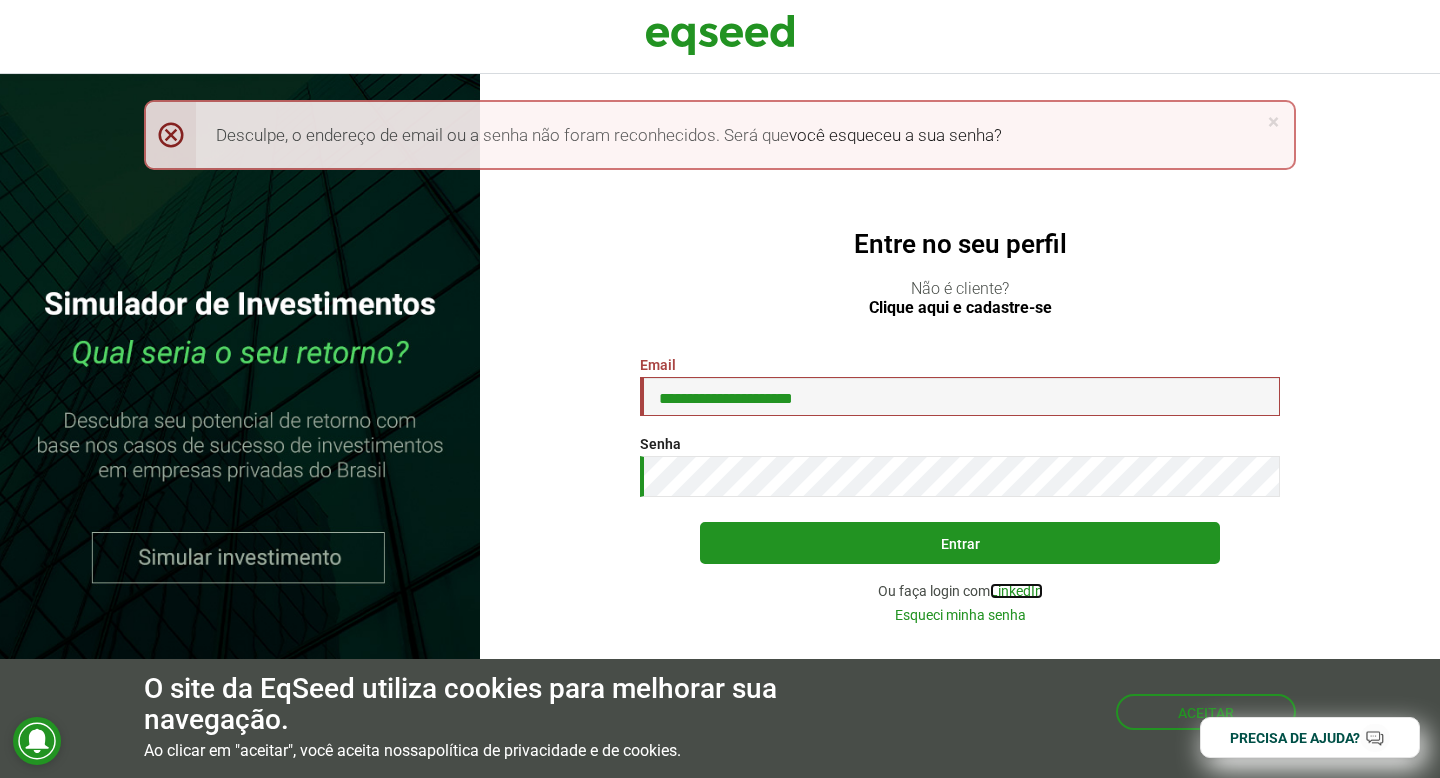 click on "LinkedIn" at bounding box center [1016, 591] 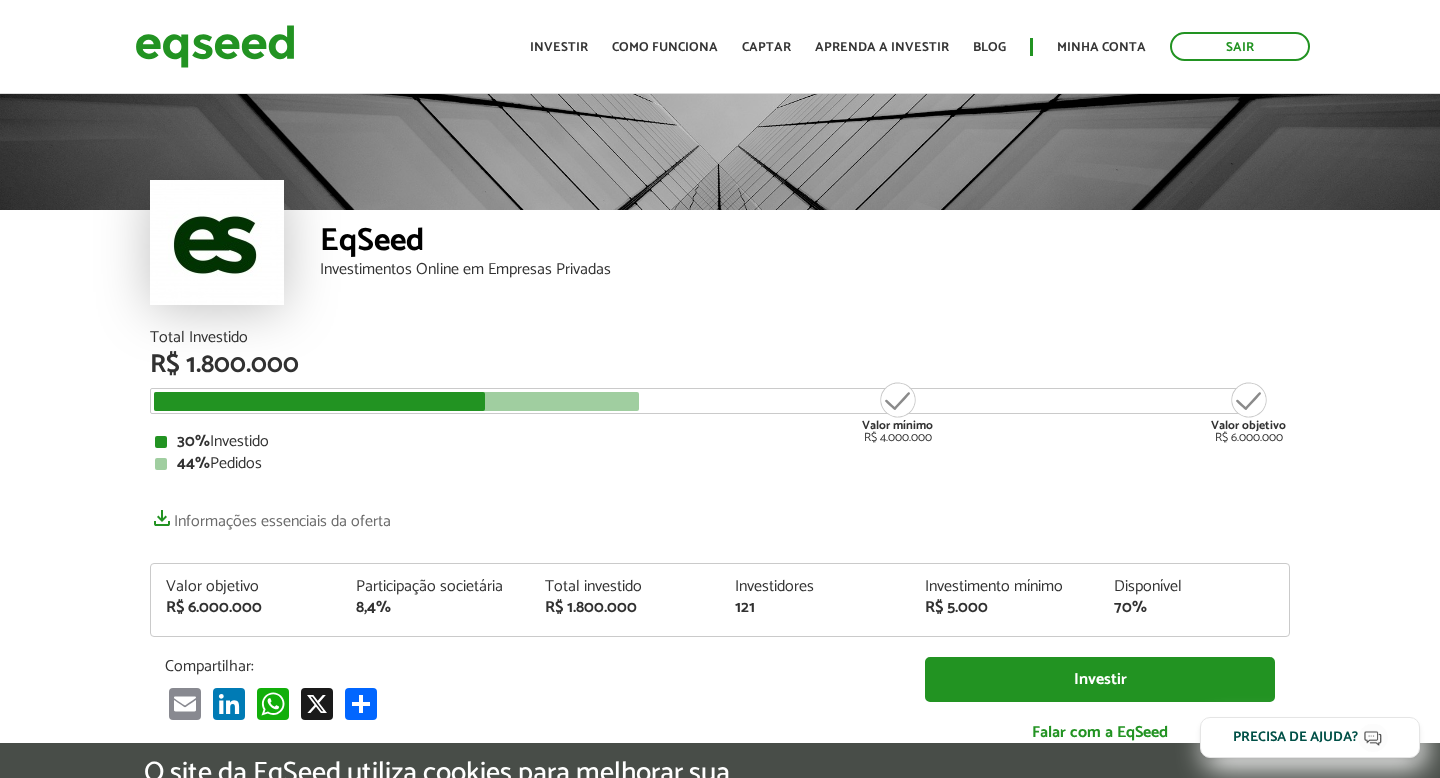 scroll, scrollTop: 0, scrollLeft: 0, axis: both 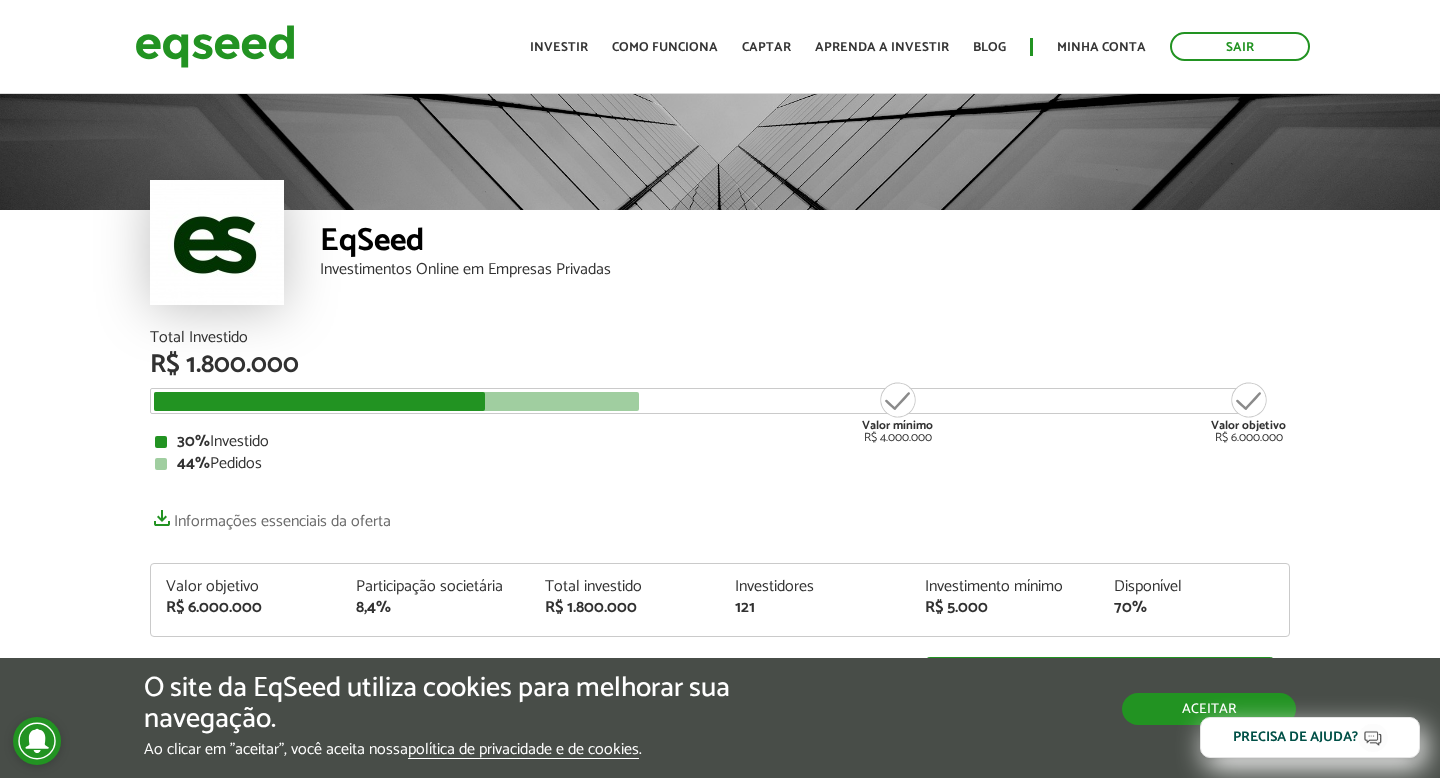 click on "Aceitar" at bounding box center [1209, 709] 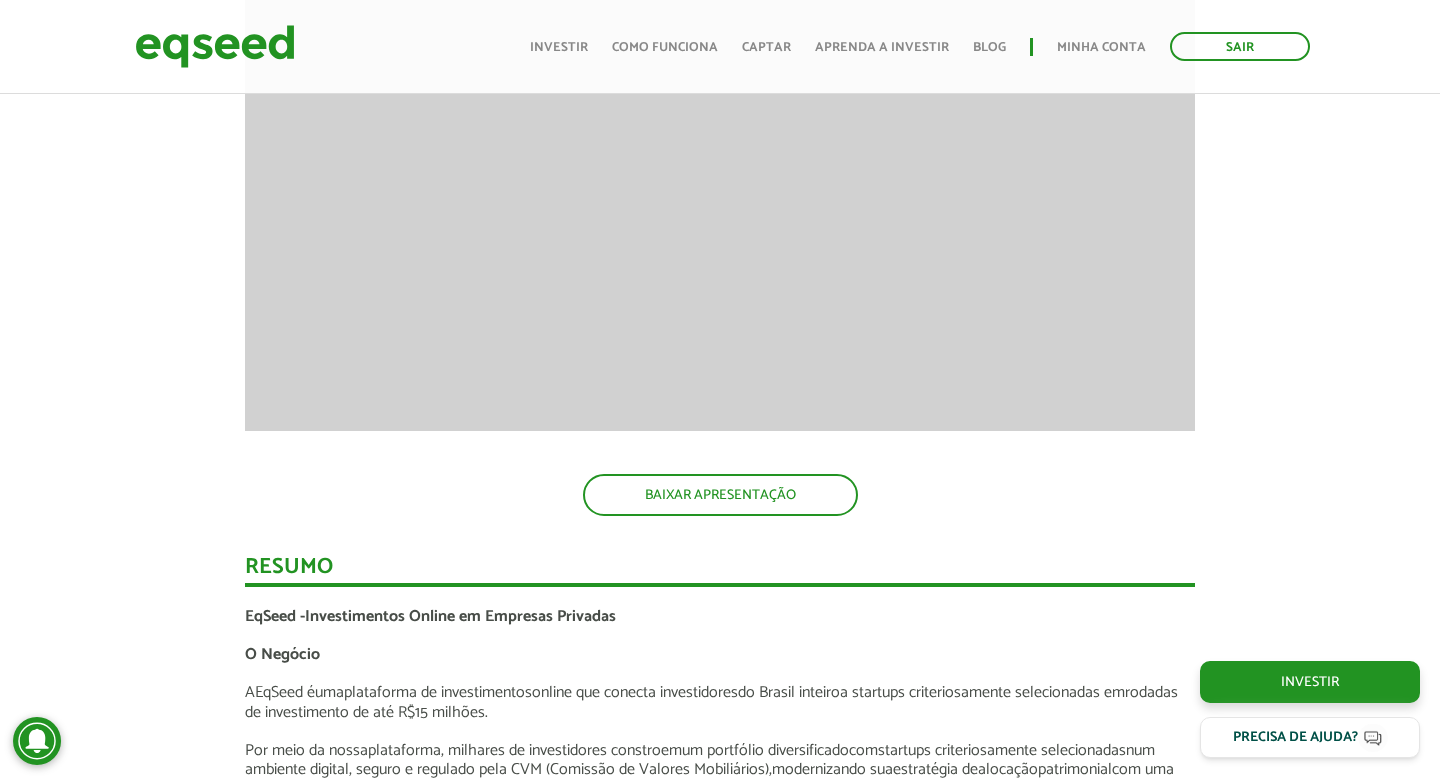 scroll, scrollTop: 1899, scrollLeft: 0, axis: vertical 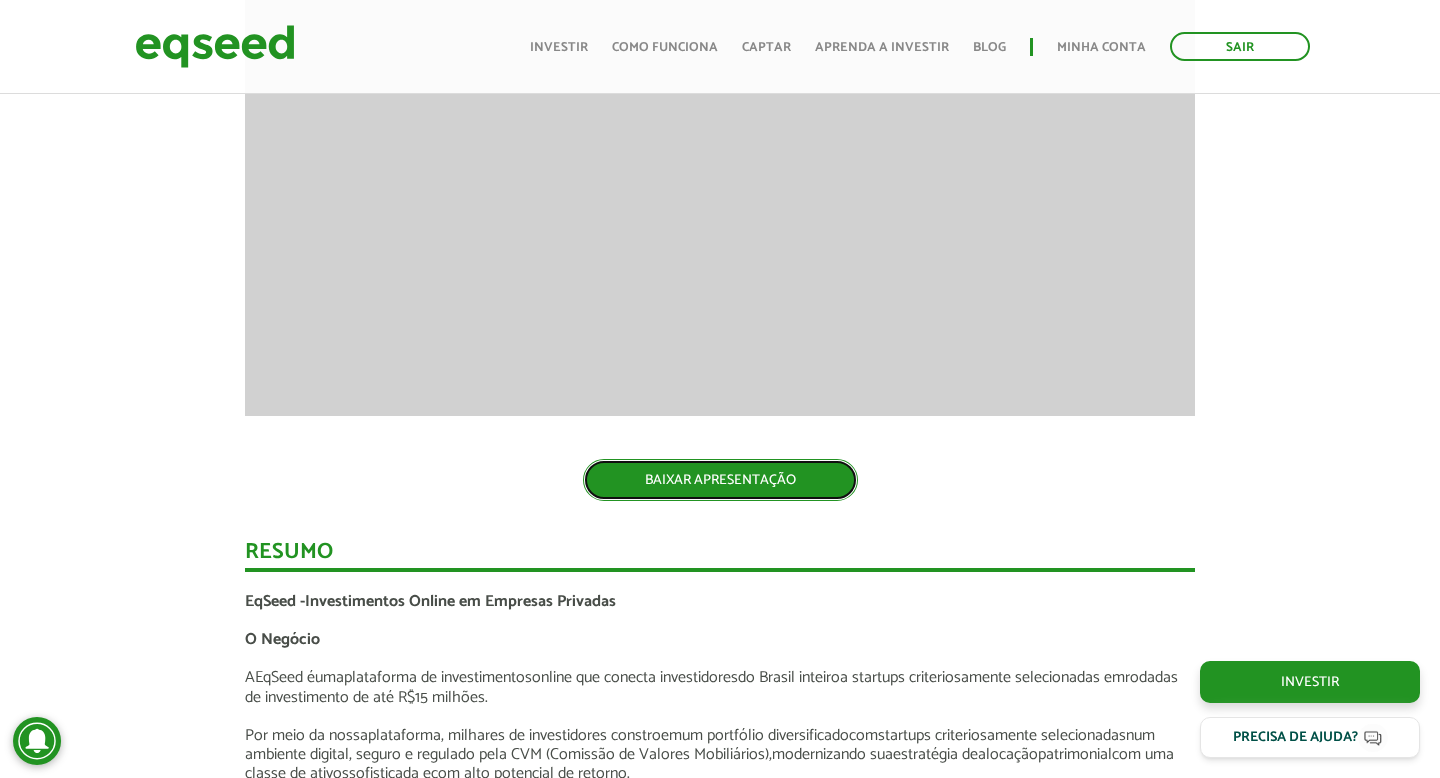 click on "BAIXAR APRESENTAÇÃO" at bounding box center [720, 480] 